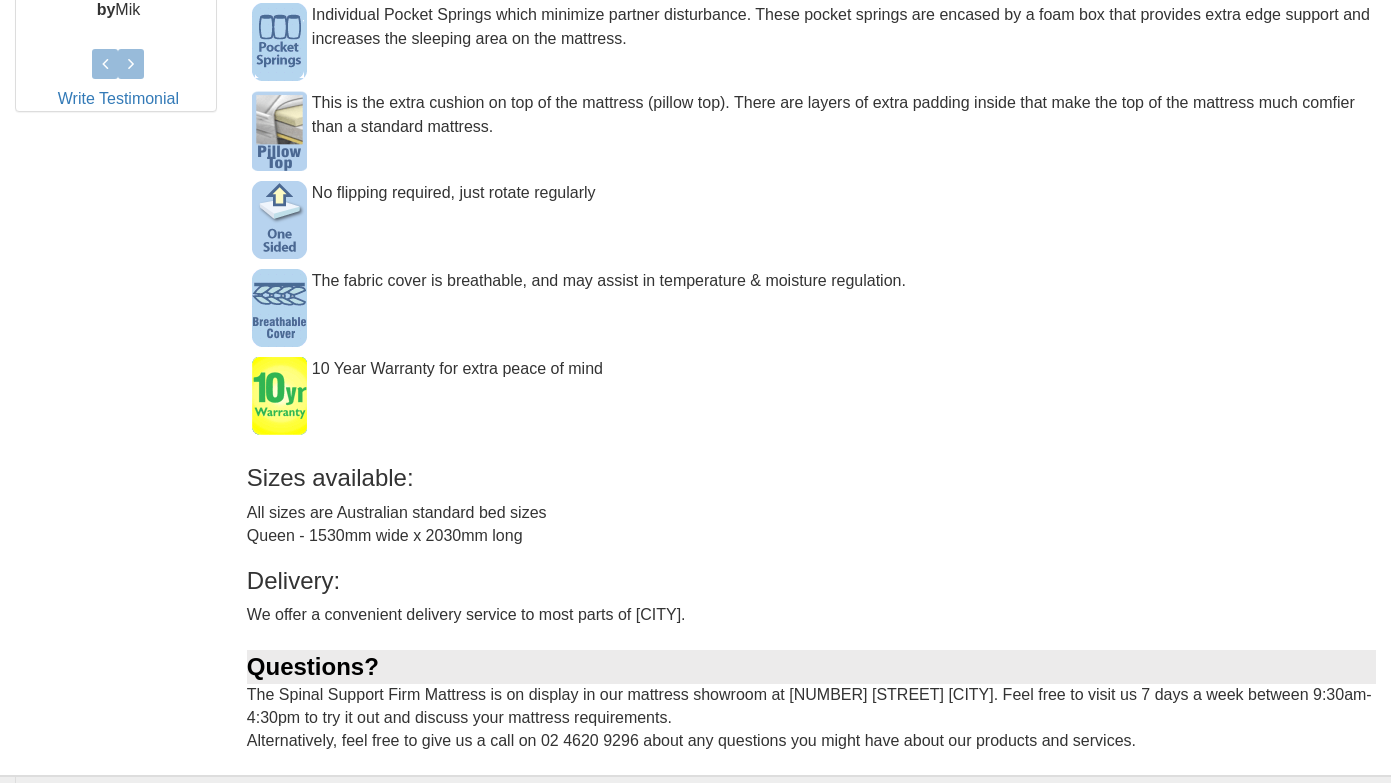 scroll, scrollTop: 1045, scrollLeft: 0, axis: vertical 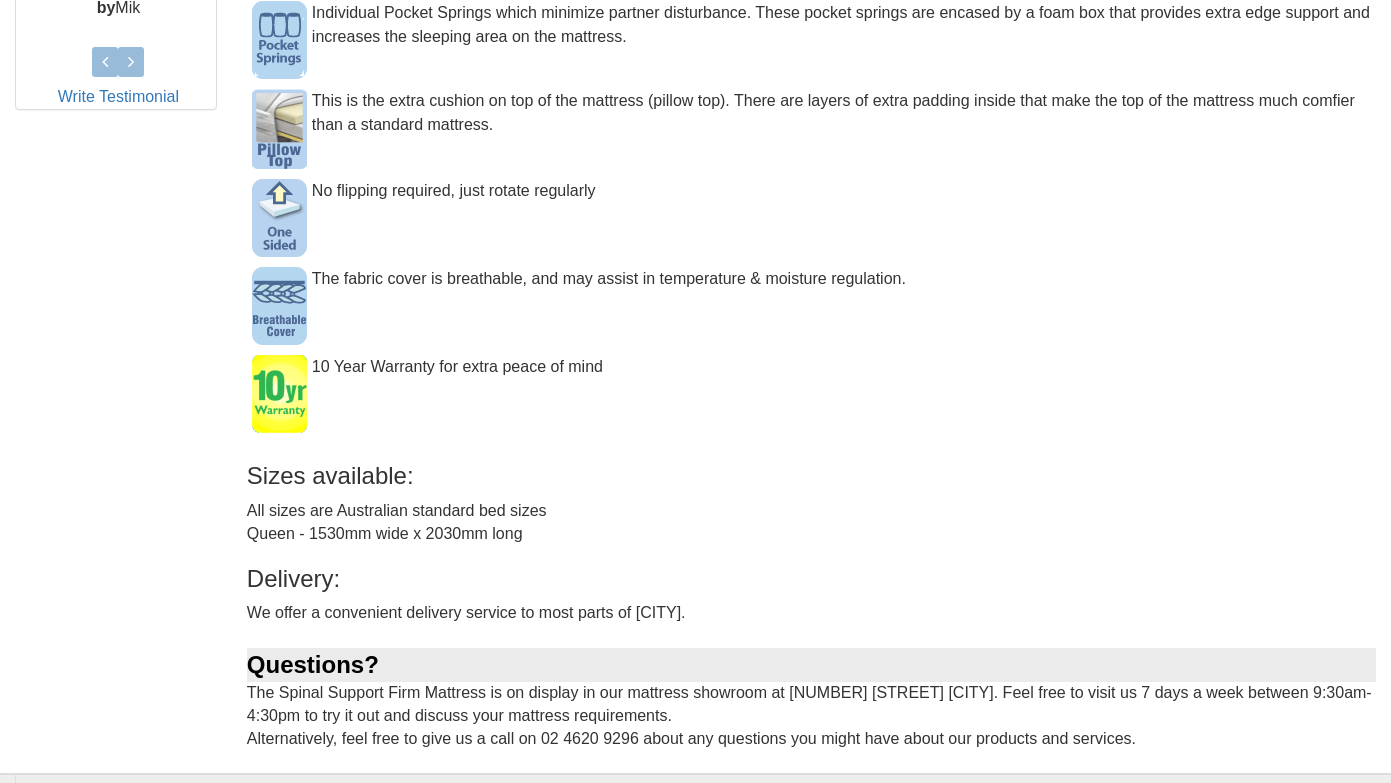 drag, startPoint x: 353, startPoint y: 538, endPoint x: 557, endPoint y: 540, distance: 204.0098 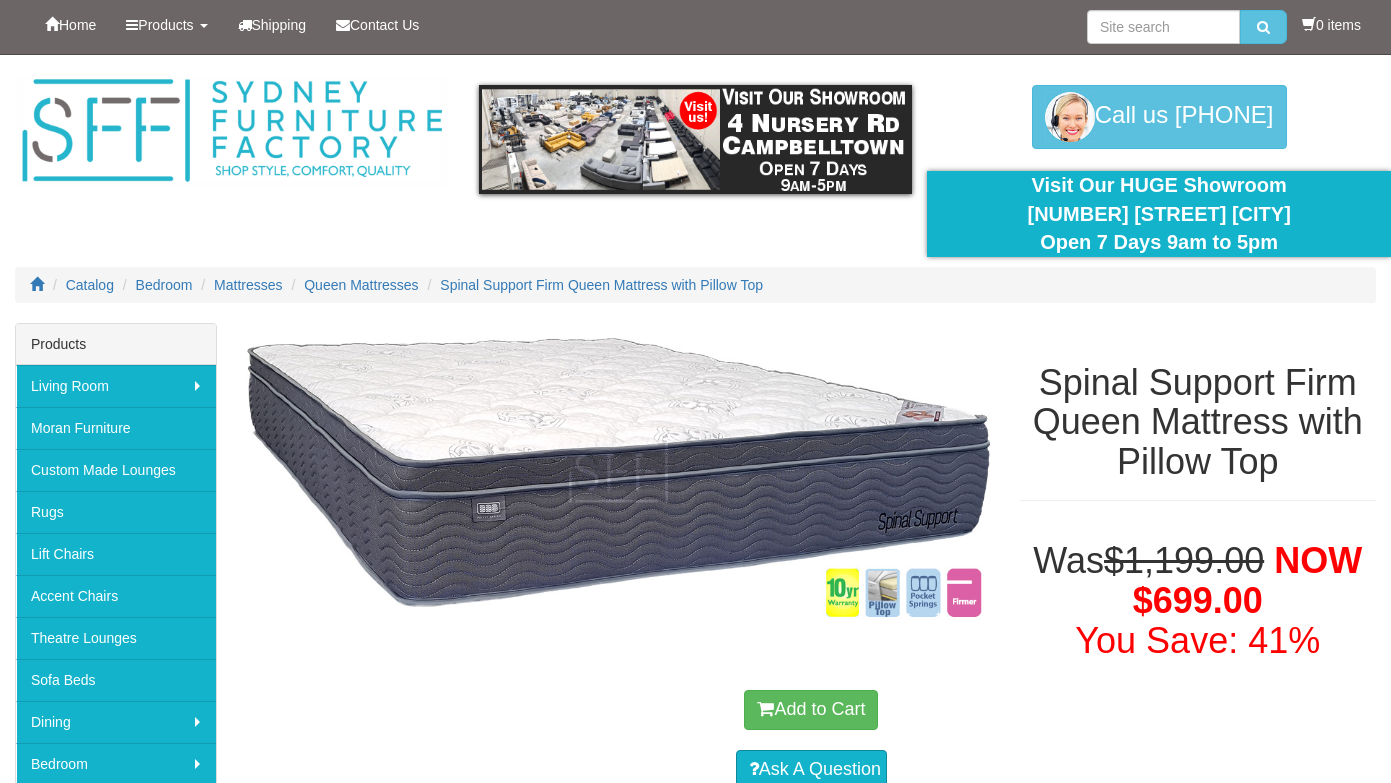 scroll, scrollTop: 0, scrollLeft: 0, axis: both 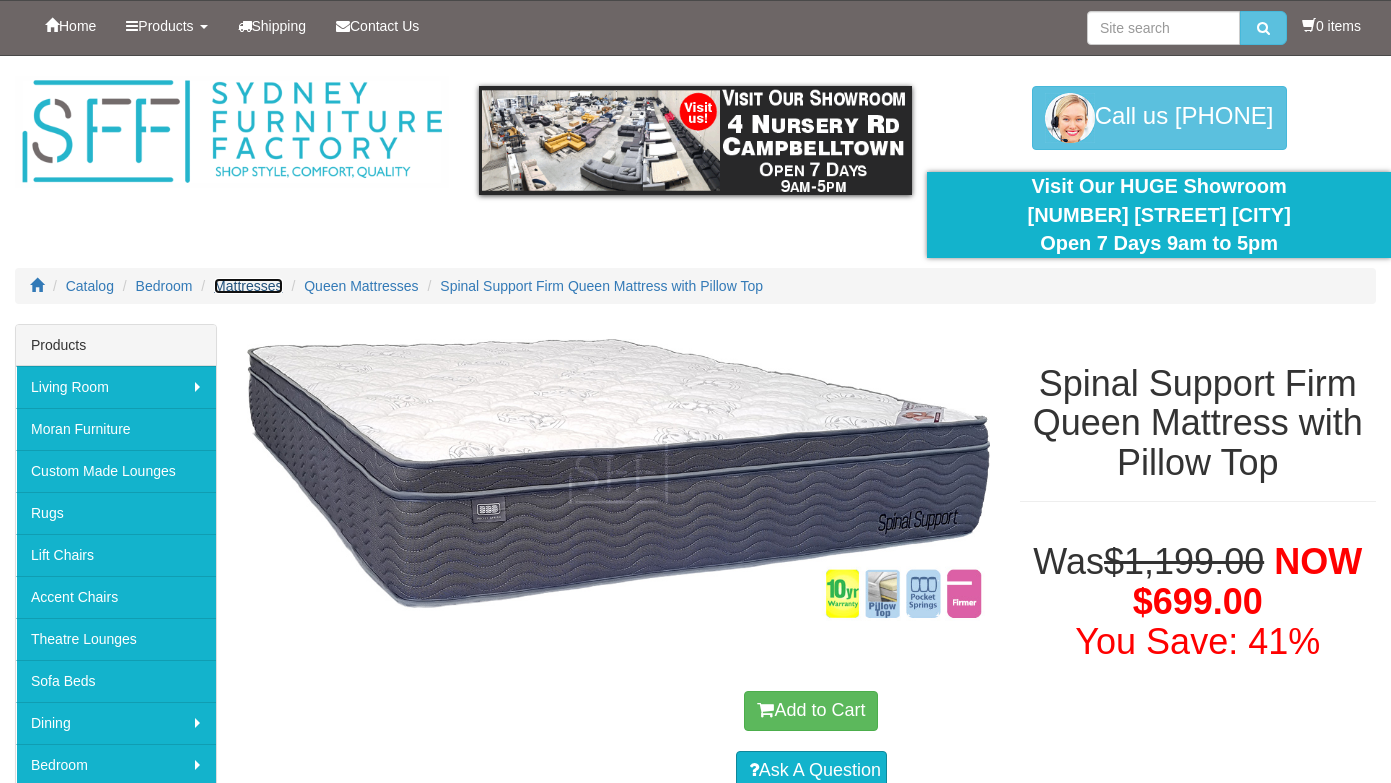 click on "Mattresses" at bounding box center (248, 286) 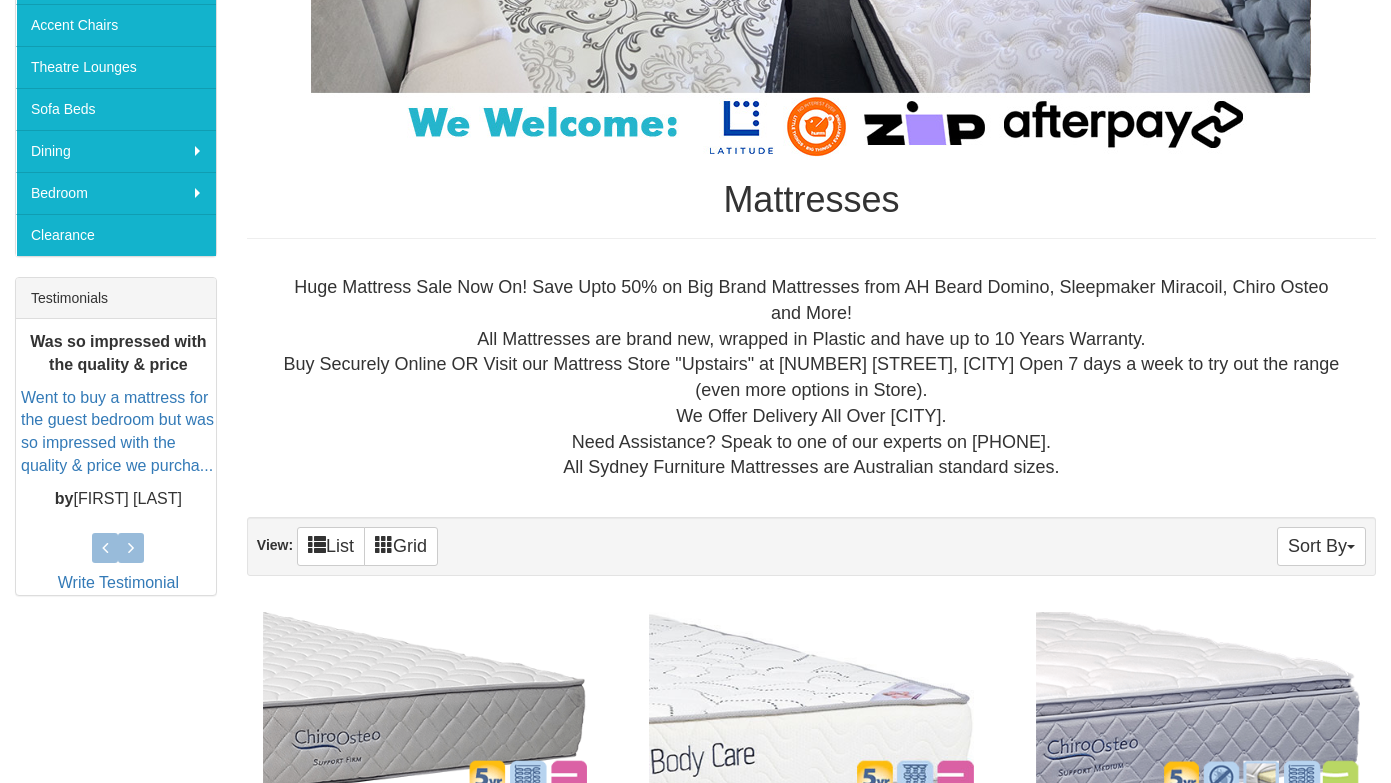 scroll, scrollTop: 587, scrollLeft: 0, axis: vertical 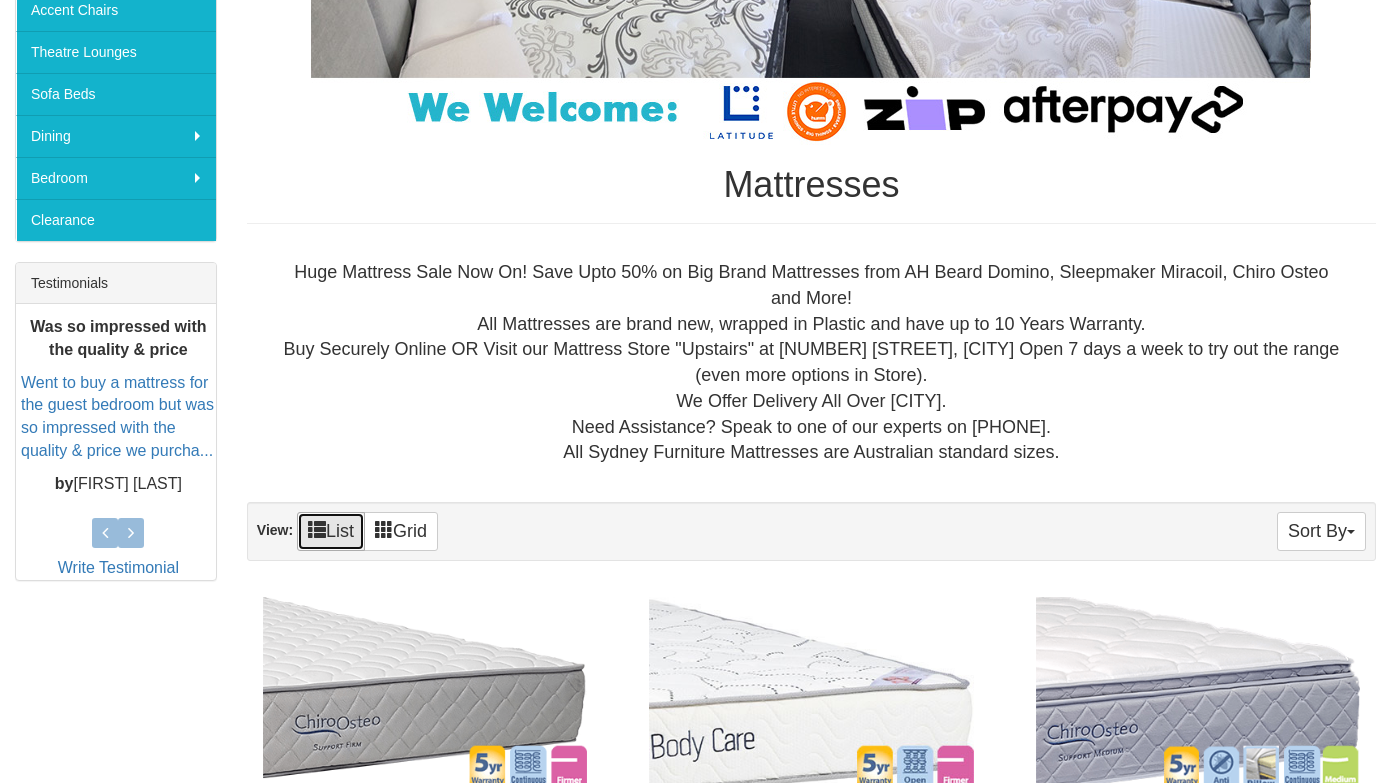 click at bounding box center [317, 529] 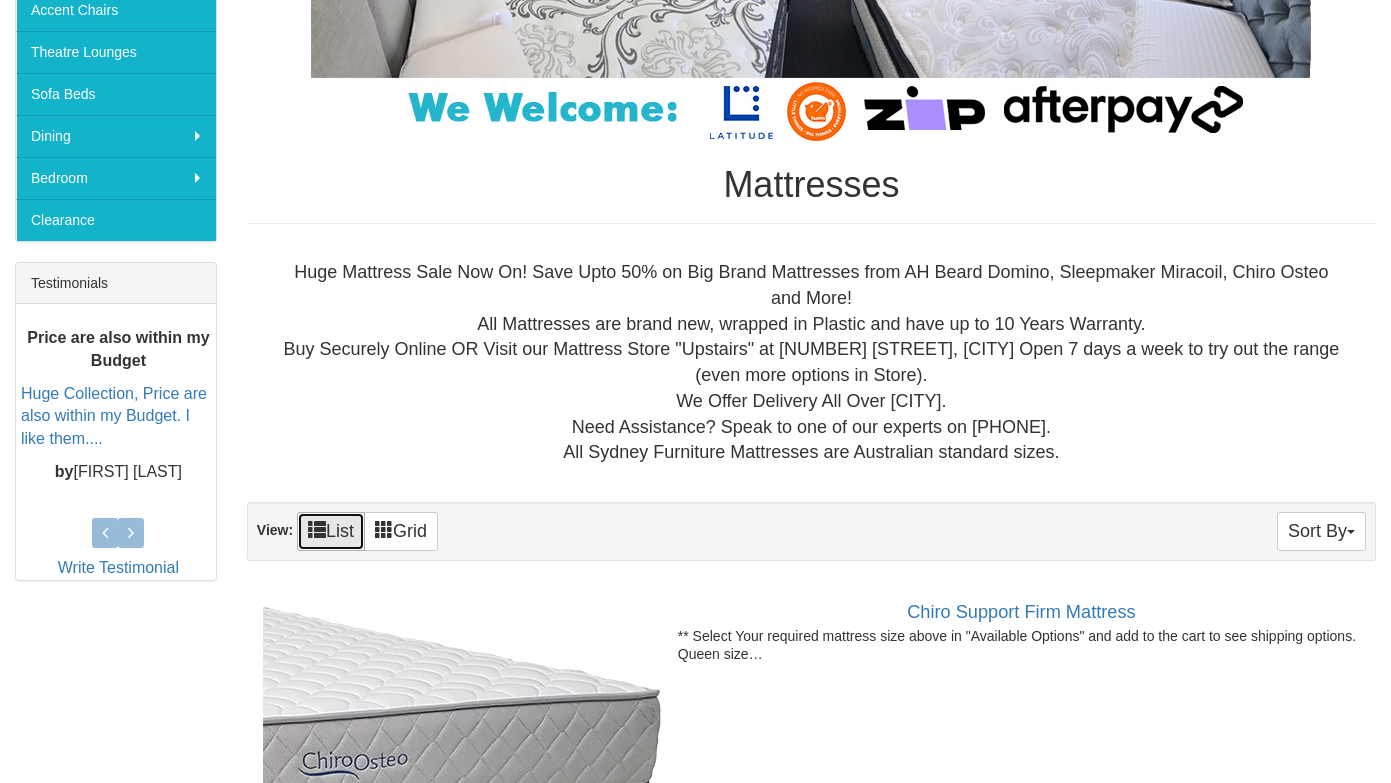 click at bounding box center [317, 529] 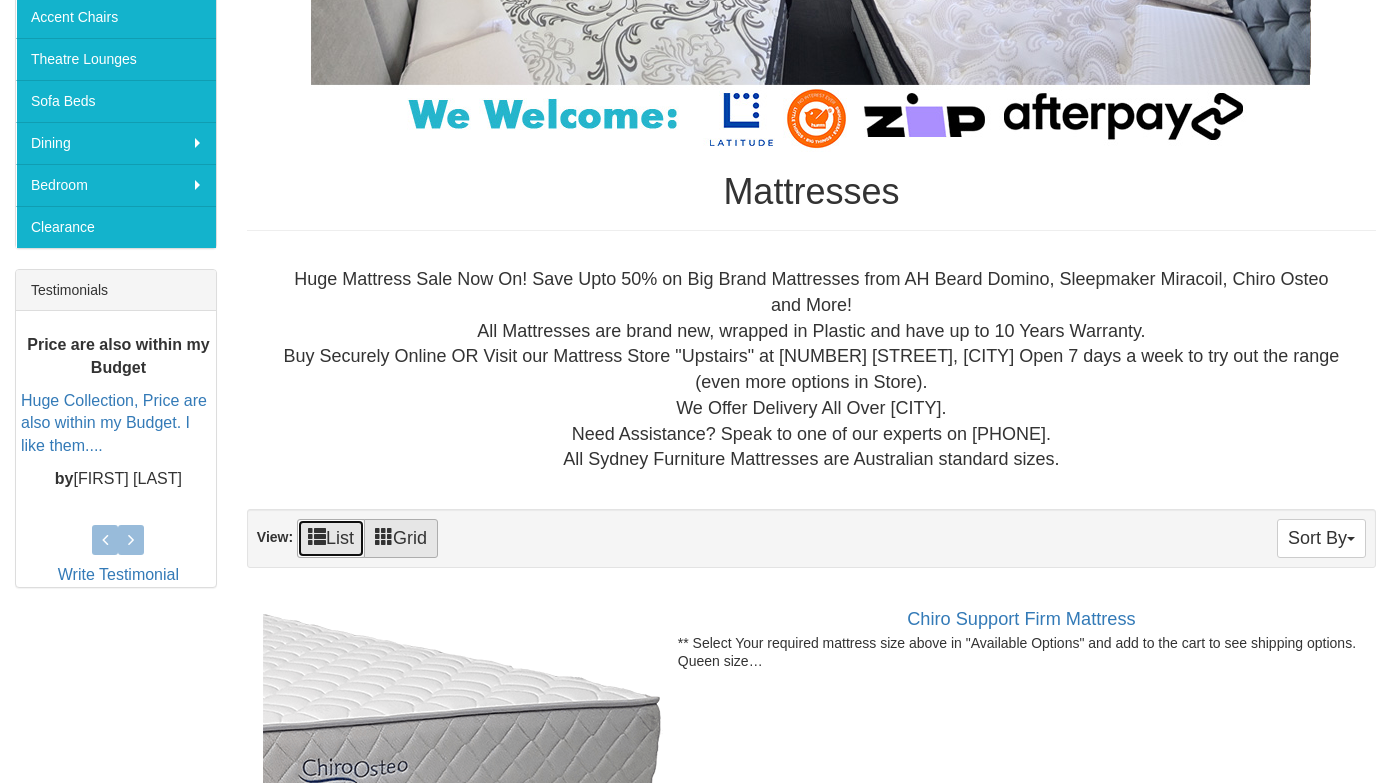 scroll, scrollTop: 577, scrollLeft: 0, axis: vertical 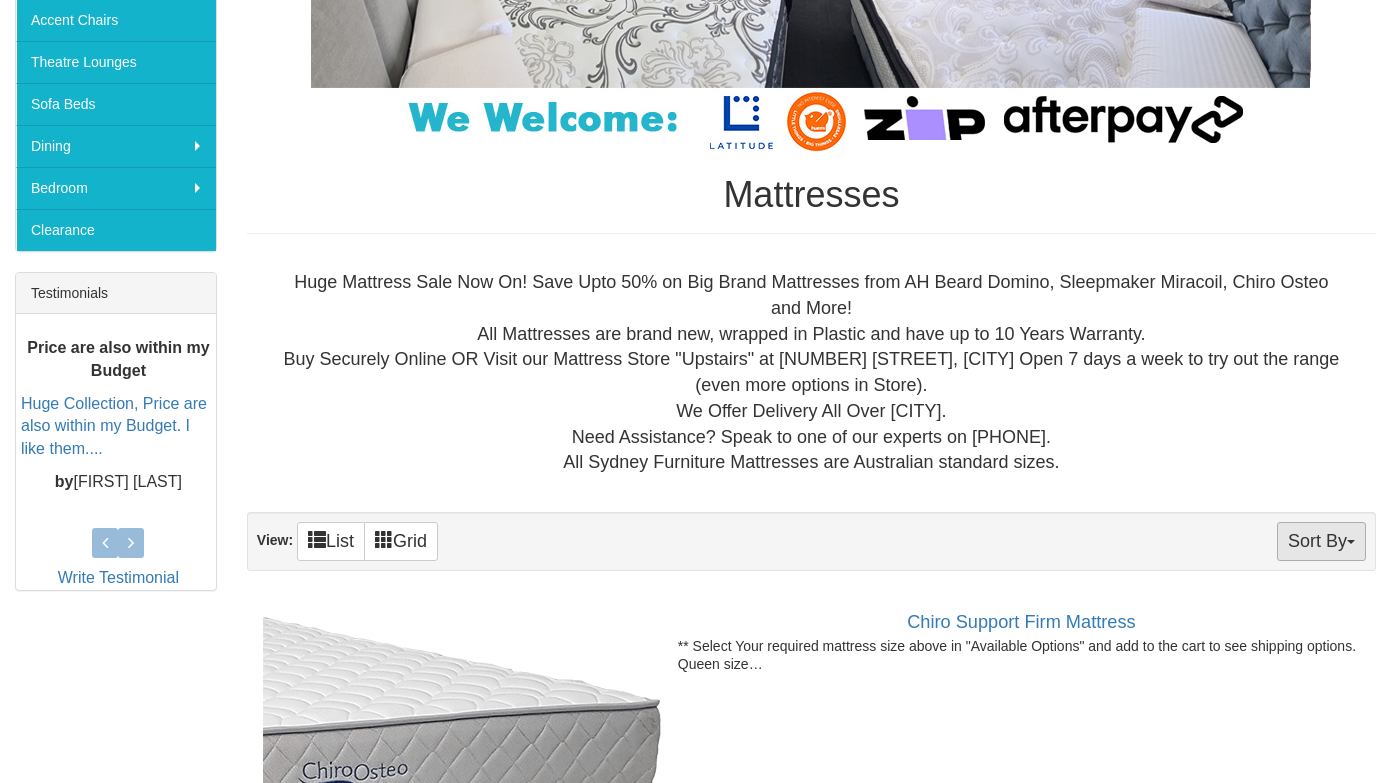 click on "Sort By" at bounding box center [1321, 541] 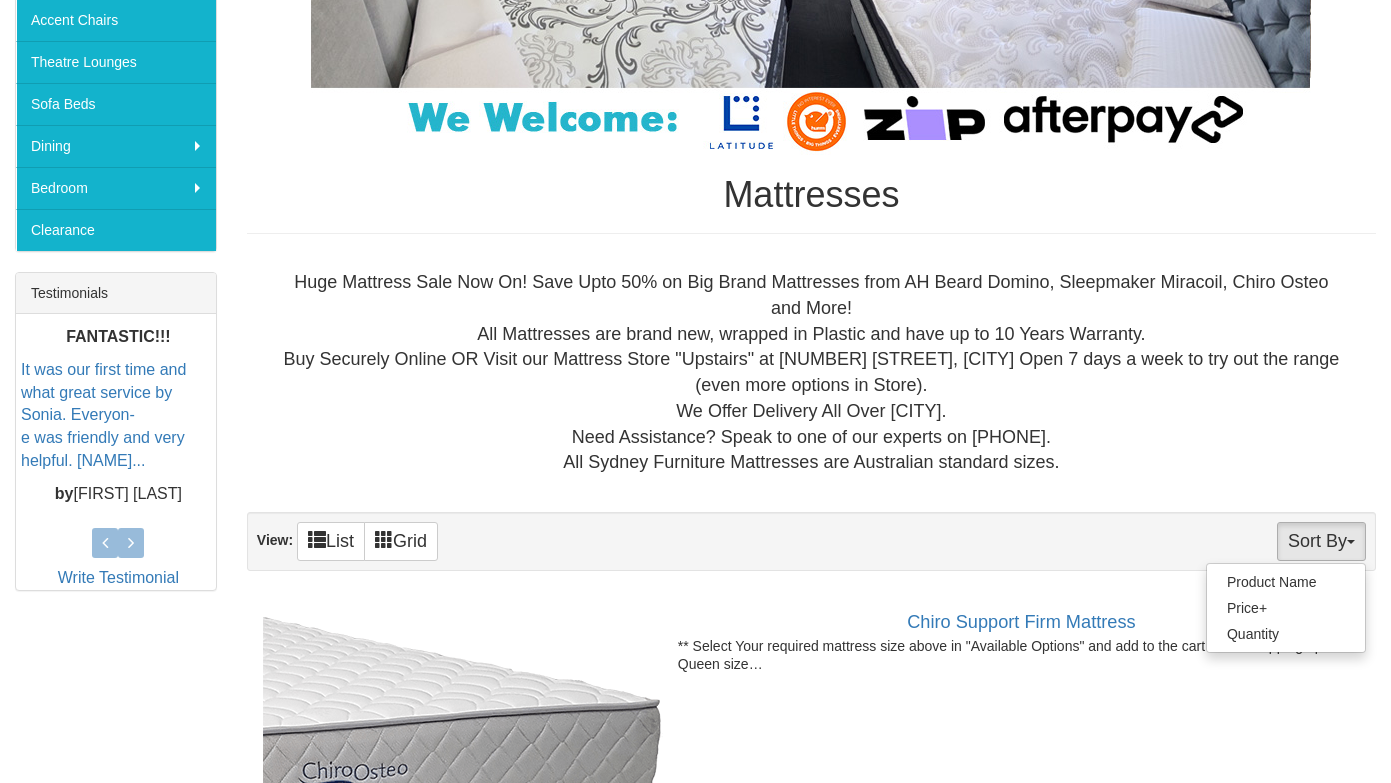 click on "Mattresses
Huge Mattress Sale Now On! Save Upto 50% on Big Brand Mattresses from AH Beard Domino, Sleepmaker Miracoil, Chiro Osteo and More!
All Mattresses are brand new, wrapped in Plastic and have up to 10 Years Warranty.
Buy Securely Online OR Visit our Mattress Store "Upstairs" at 4 Nursery Rd, Campbelltown Open 7 days a week to try out the range (even more options in Store).
We Offer Delivery All Over Sydney.
Need Assistance? Speak to one of our experts on 02 4620 9296.
All Sydney Furniture Mattresses are Australian standard sizes.
Sort By
Product Name          Price+          Quantity
View:
List
Grid
Chiro Support Firm Mattress               ** Select Your required mattress size above in "Available Options" and add to the cart to see shipping options.
Queen size…" at bounding box center (811, 5335) 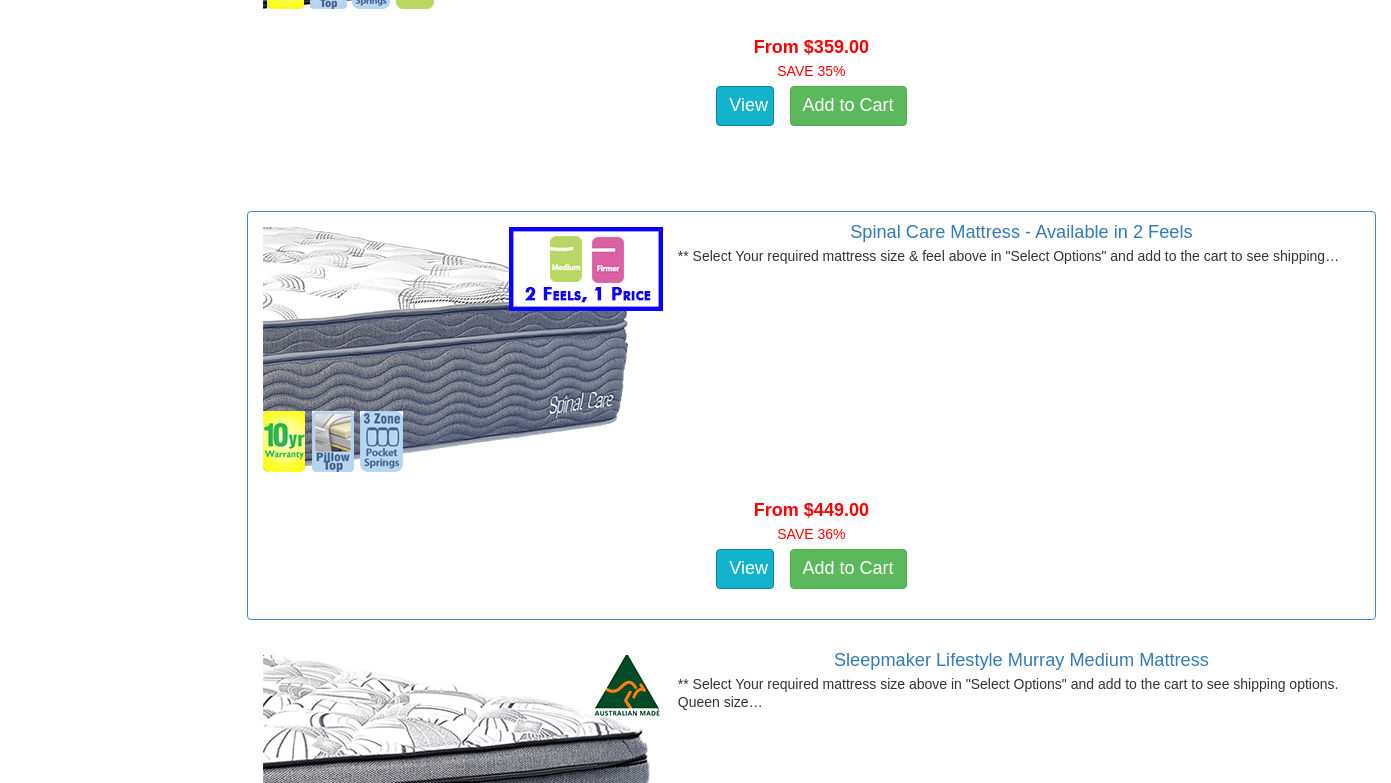 scroll, scrollTop: 3964, scrollLeft: 0, axis: vertical 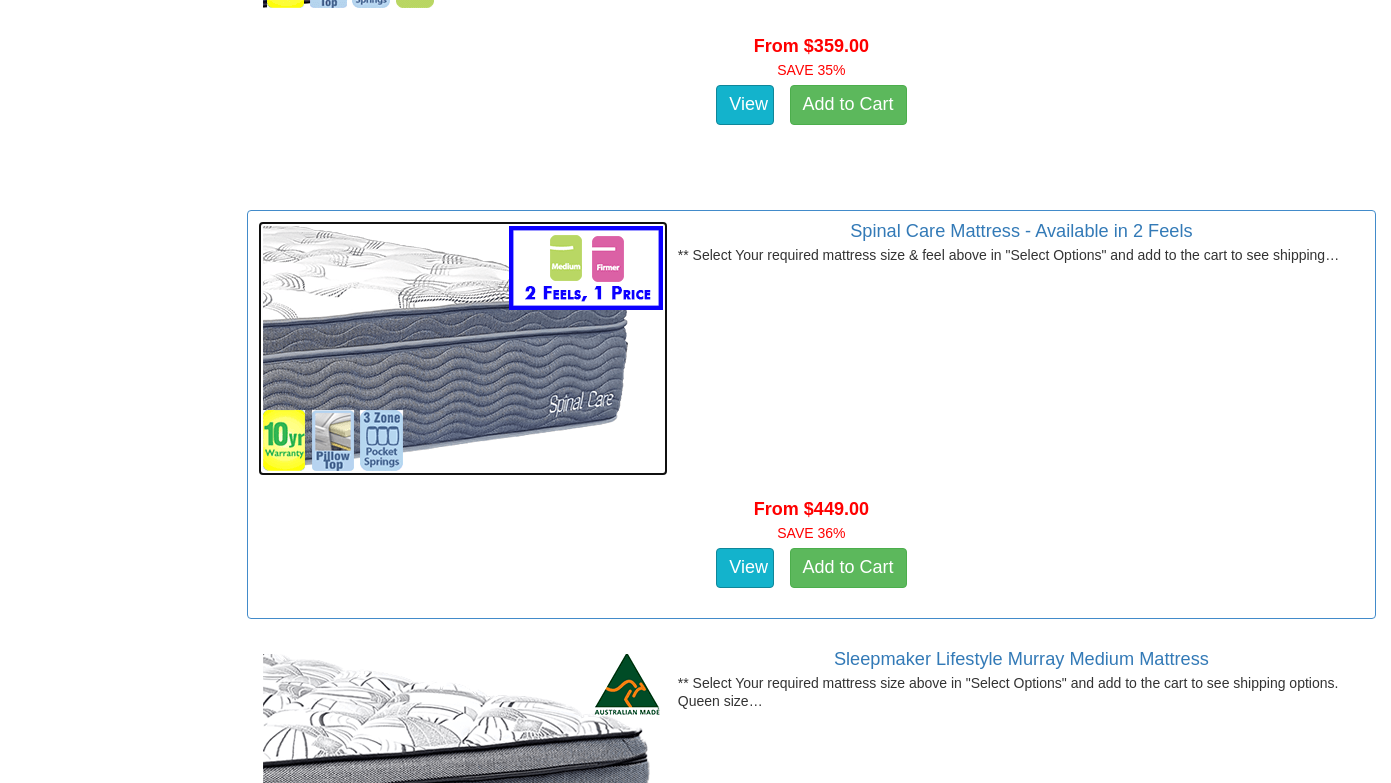 click at bounding box center [463, 348] 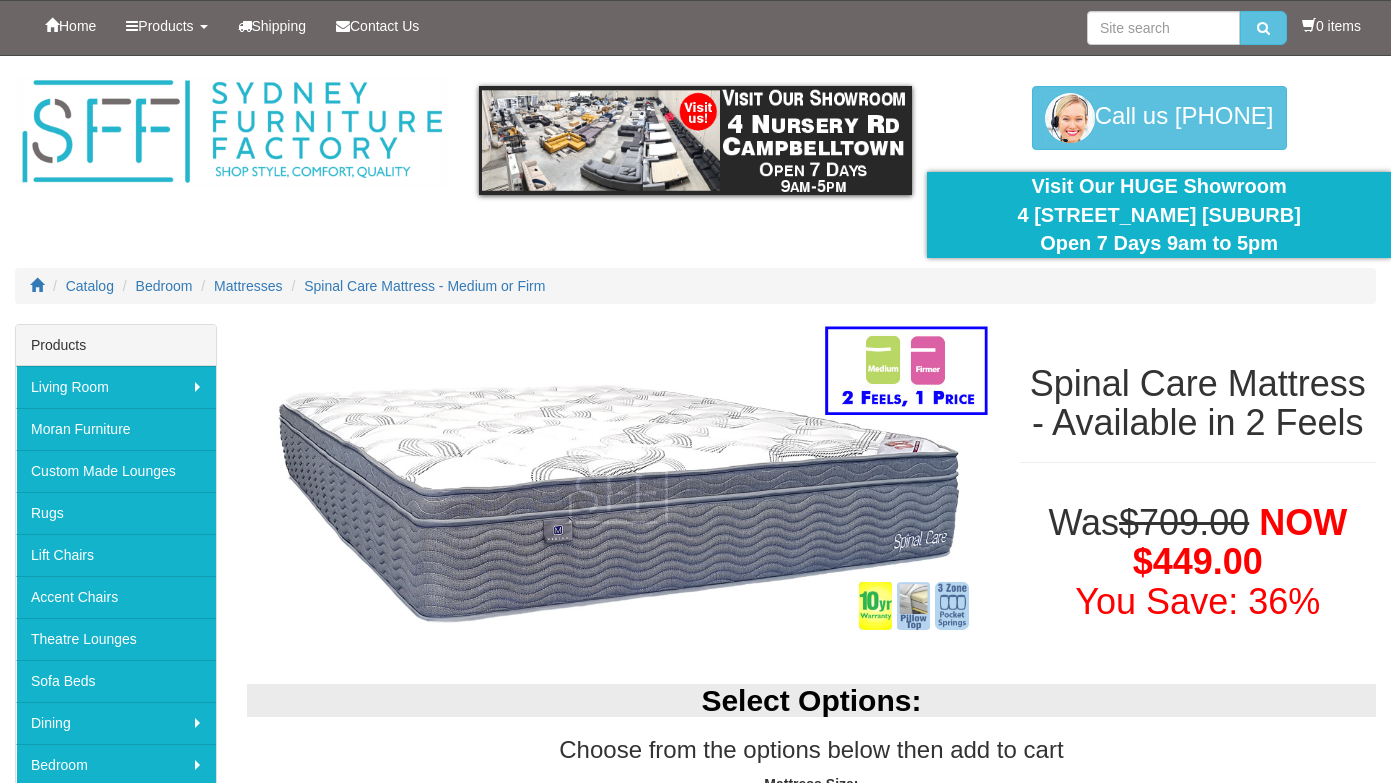 scroll, scrollTop: 0, scrollLeft: 0, axis: both 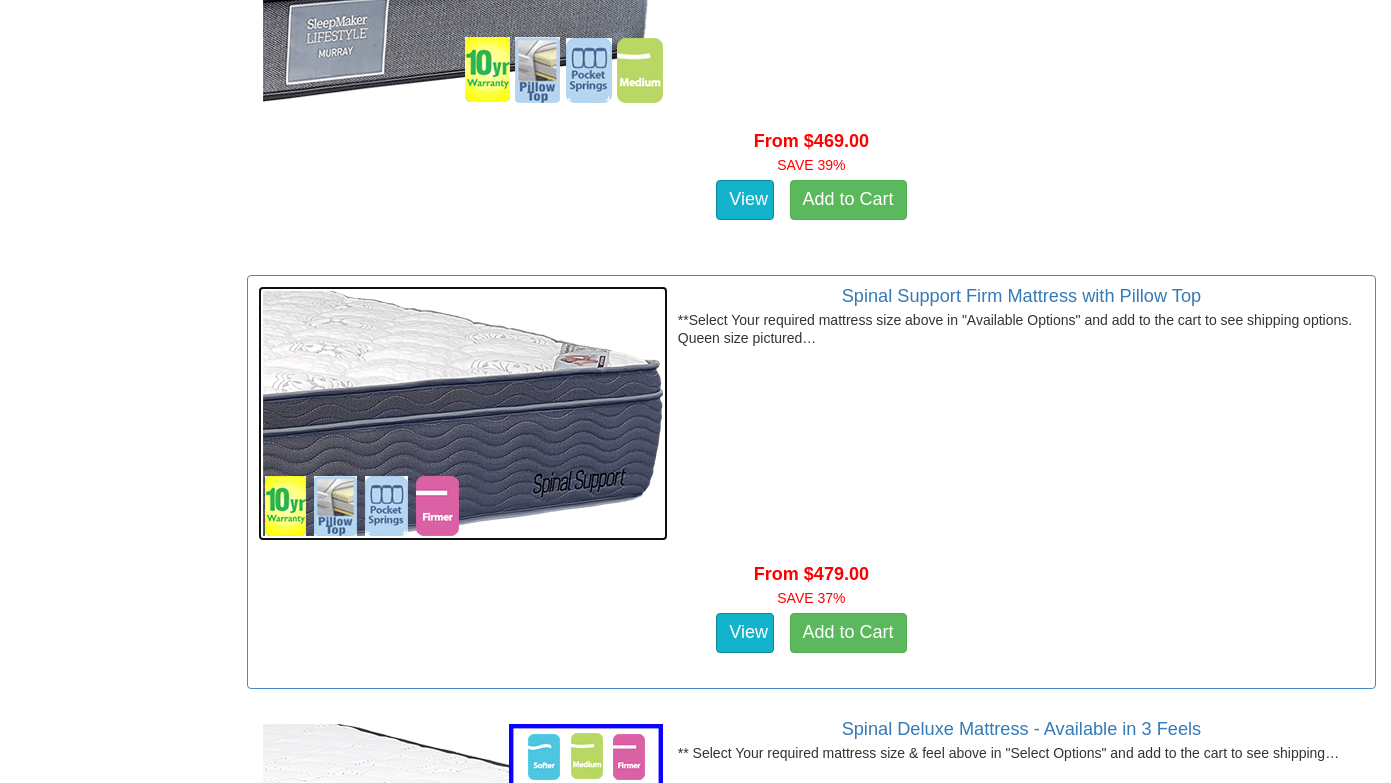 click at bounding box center (463, 413) 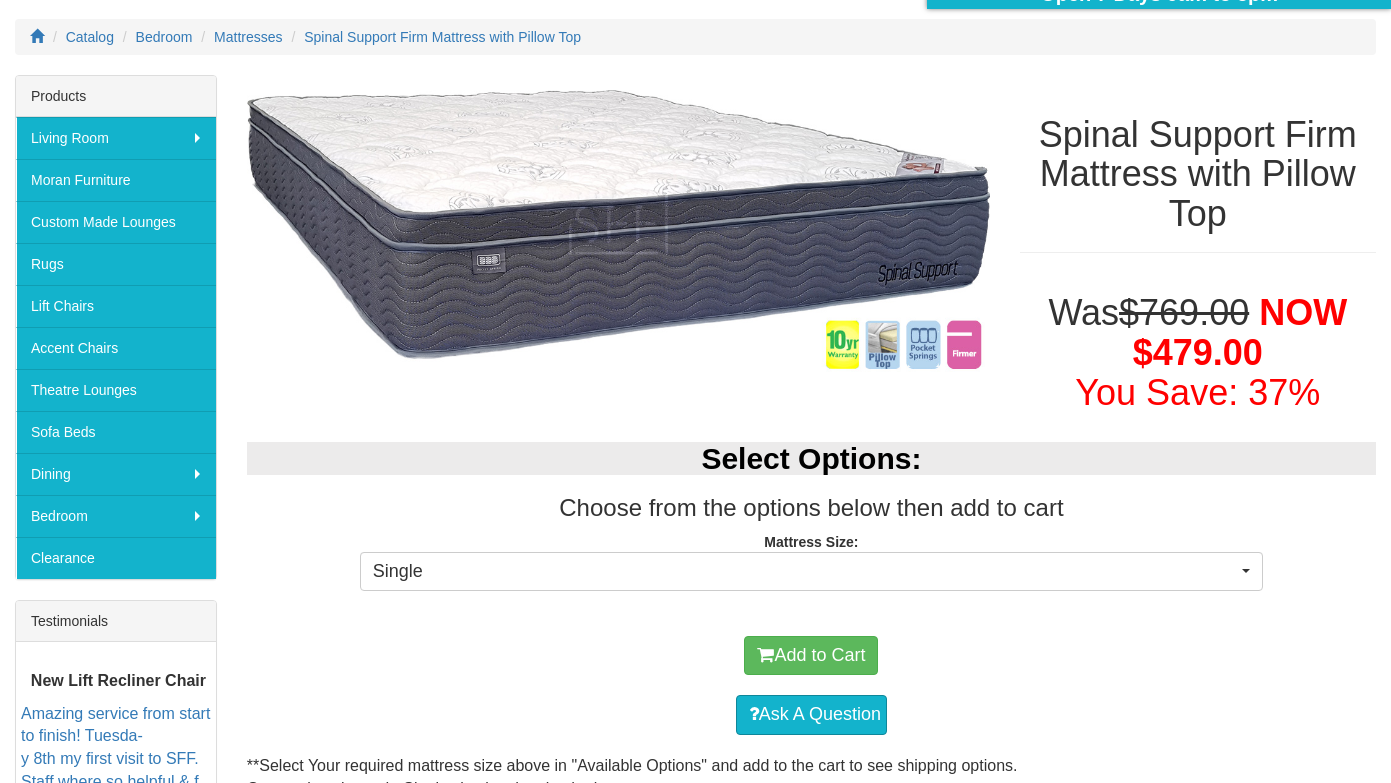 scroll, scrollTop: 262, scrollLeft: 0, axis: vertical 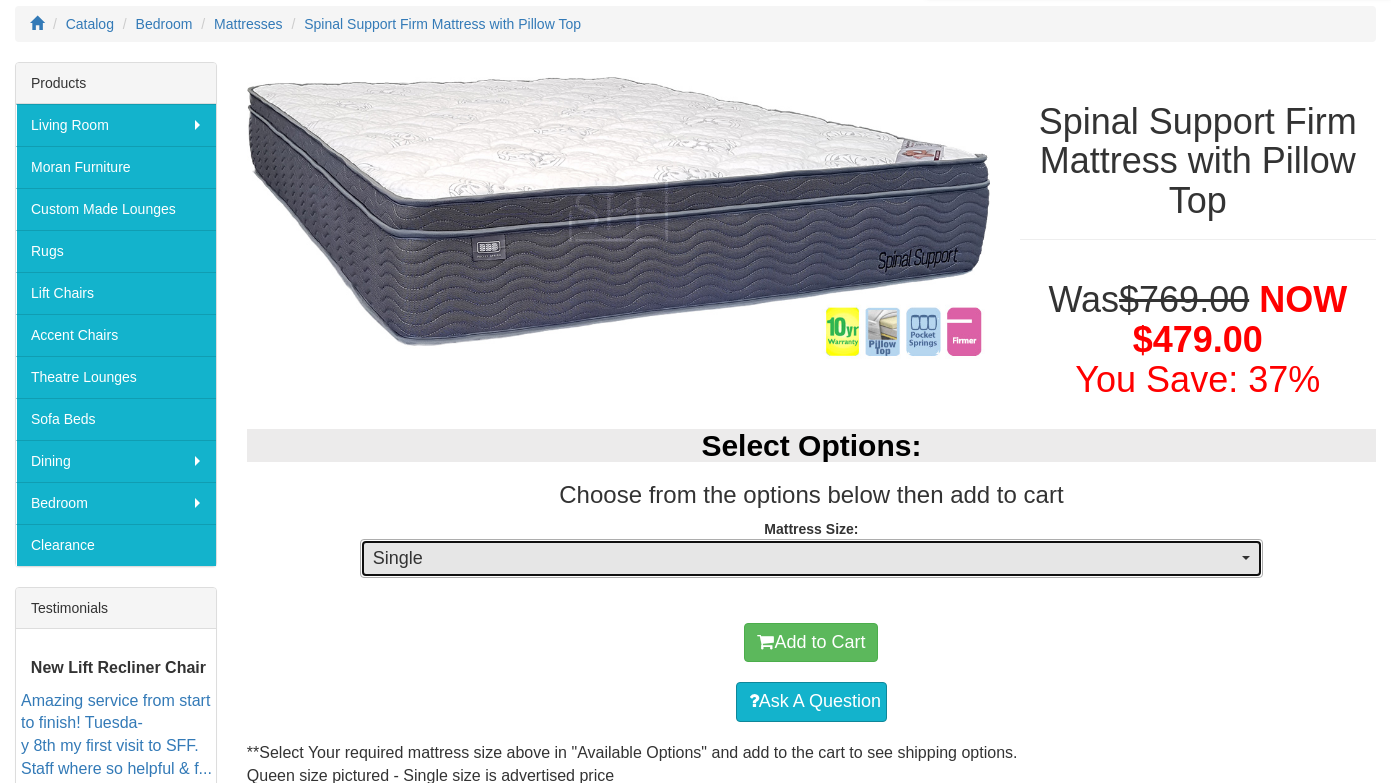 click on "Single" at bounding box center [805, 559] 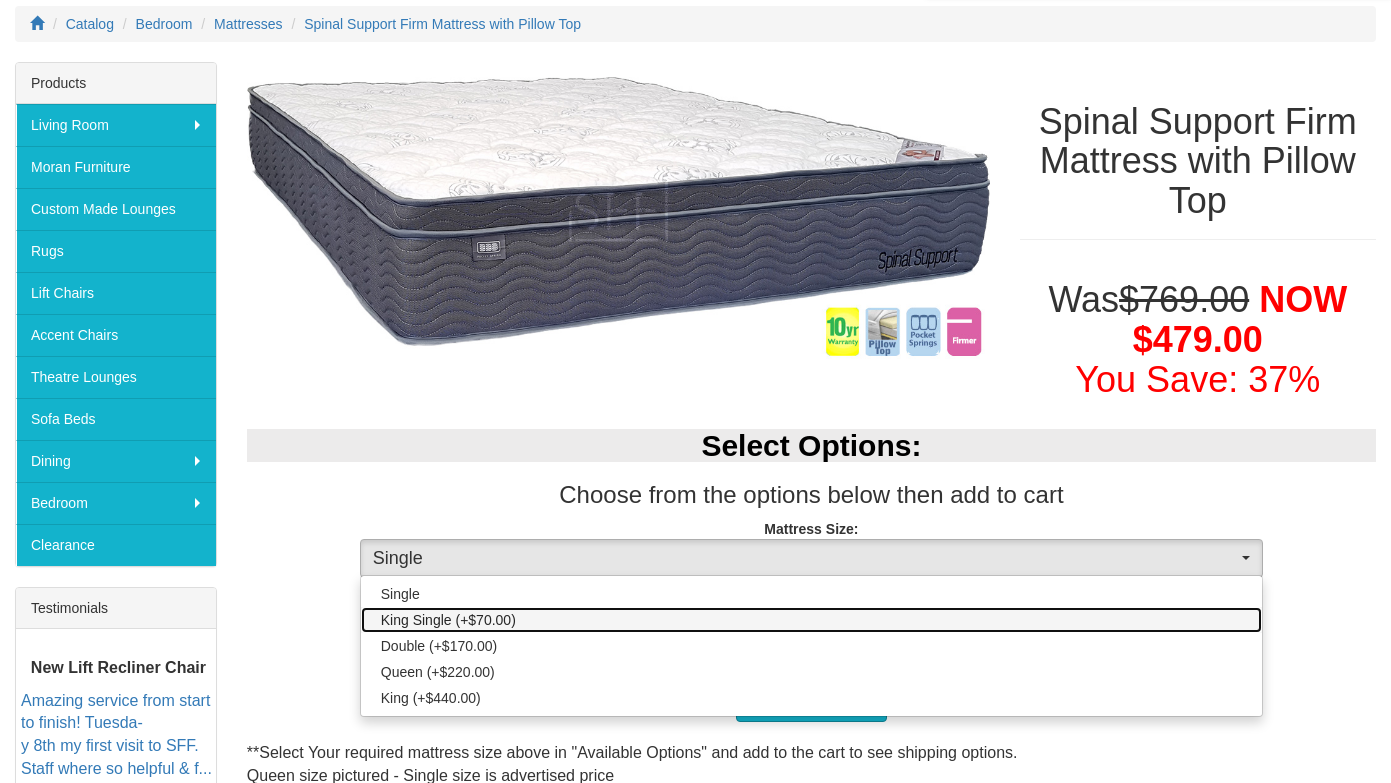 click on "King Single (+$70.00)" at bounding box center (811, 620) 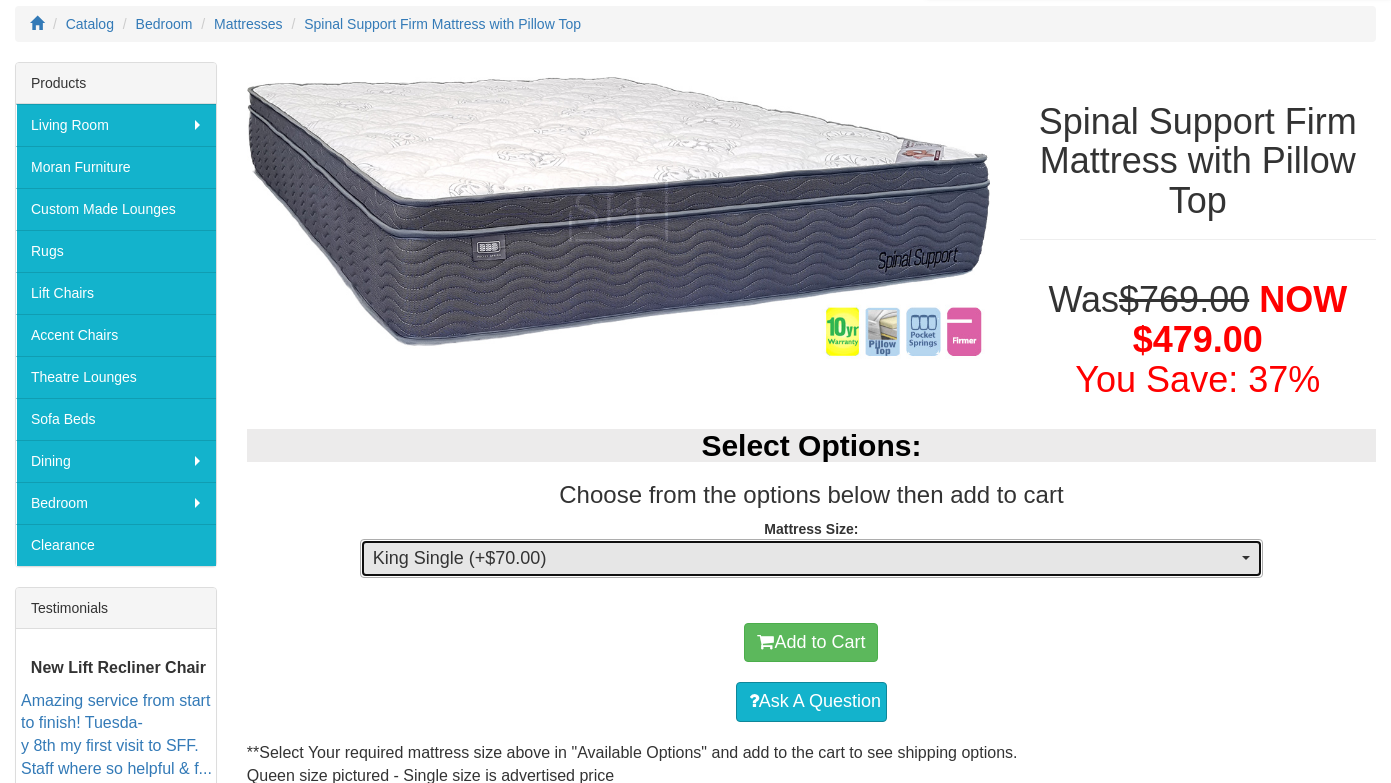 click on "King Single (+$70.00)" at bounding box center (805, 559) 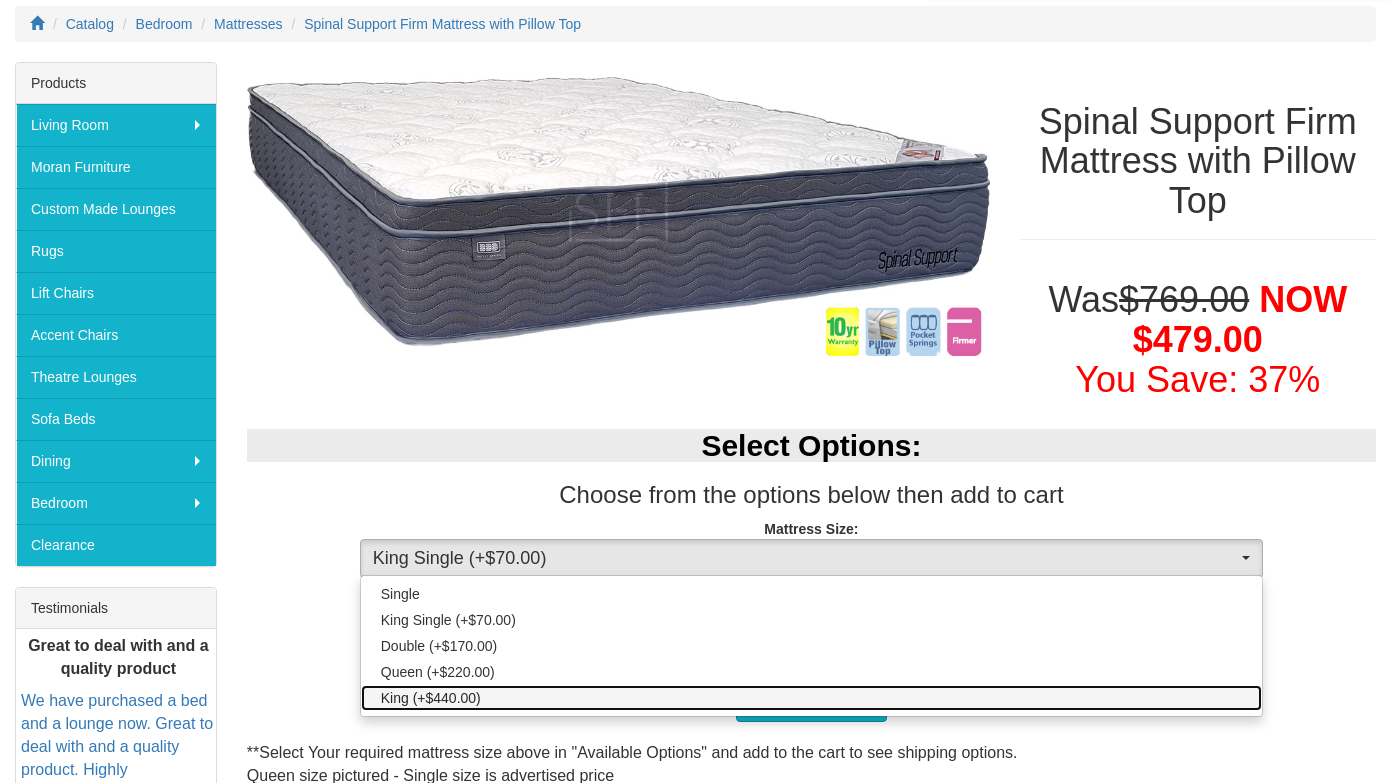 click on "King (+$440.00)" at bounding box center [811, 698] 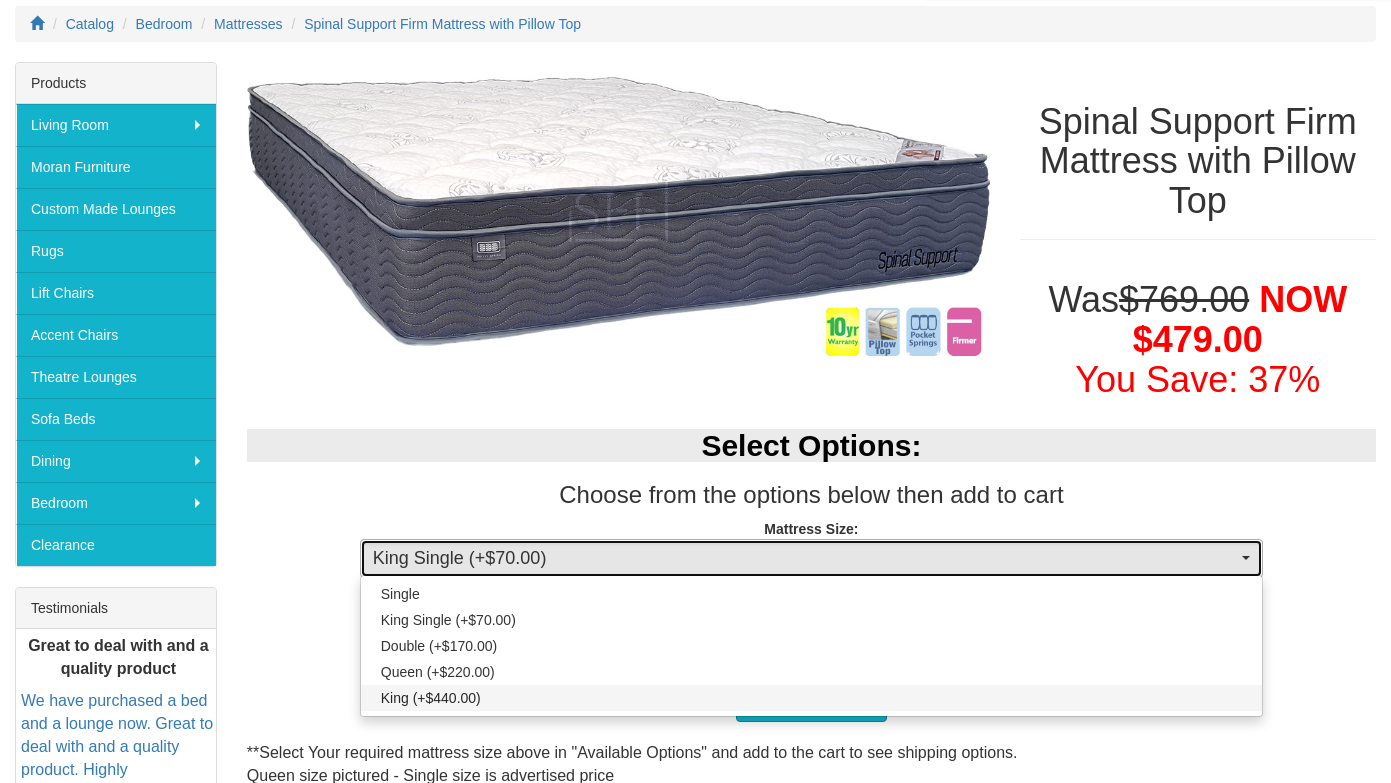 select on "262" 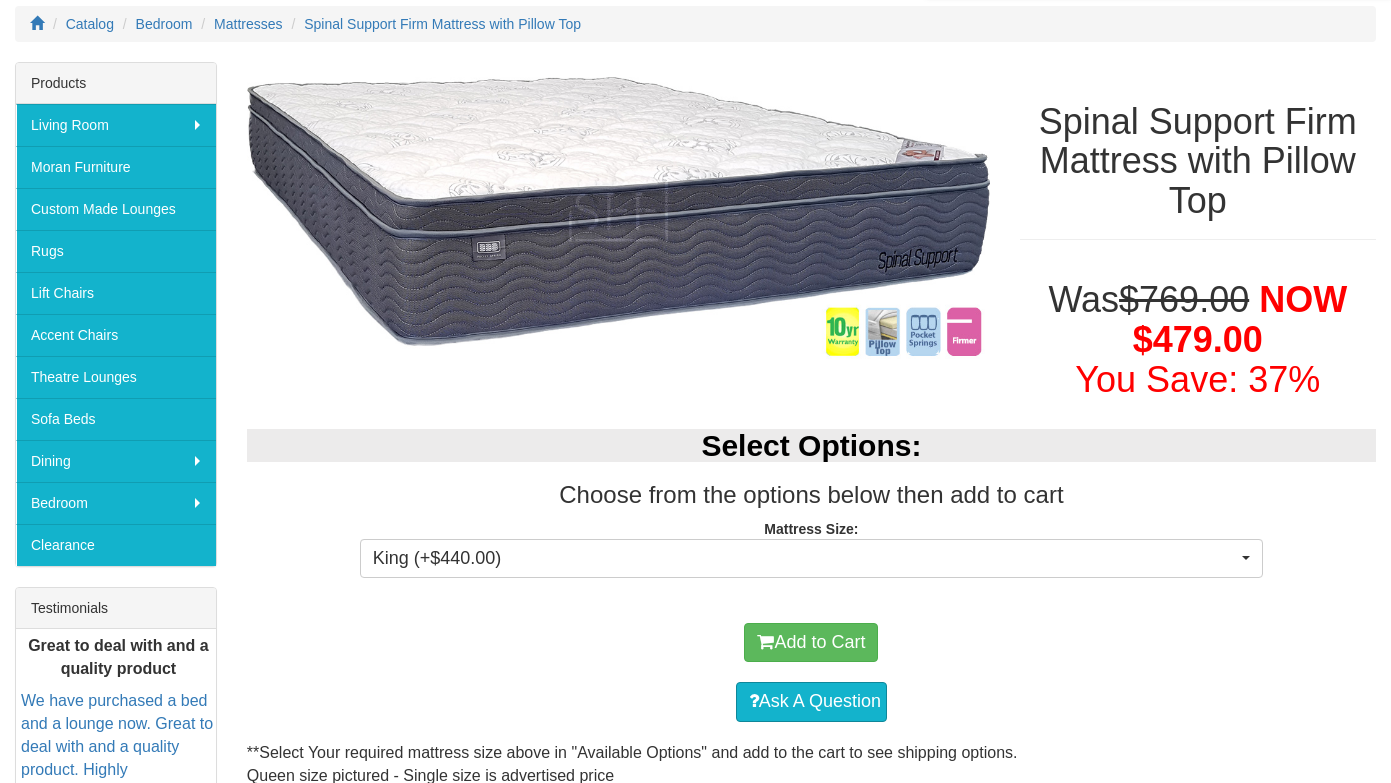 click on "Add to Cart" at bounding box center (811, 643) 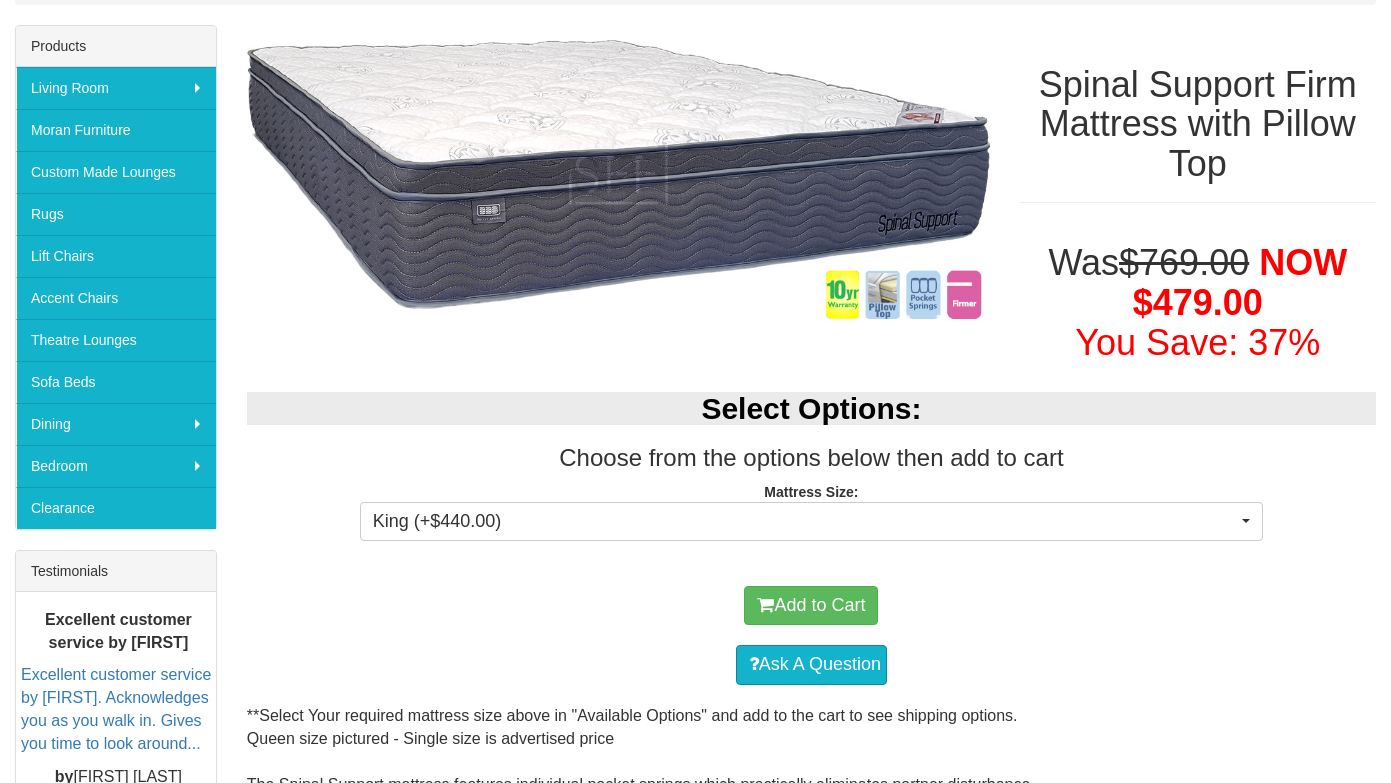 scroll, scrollTop: 292, scrollLeft: 0, axis: vertical 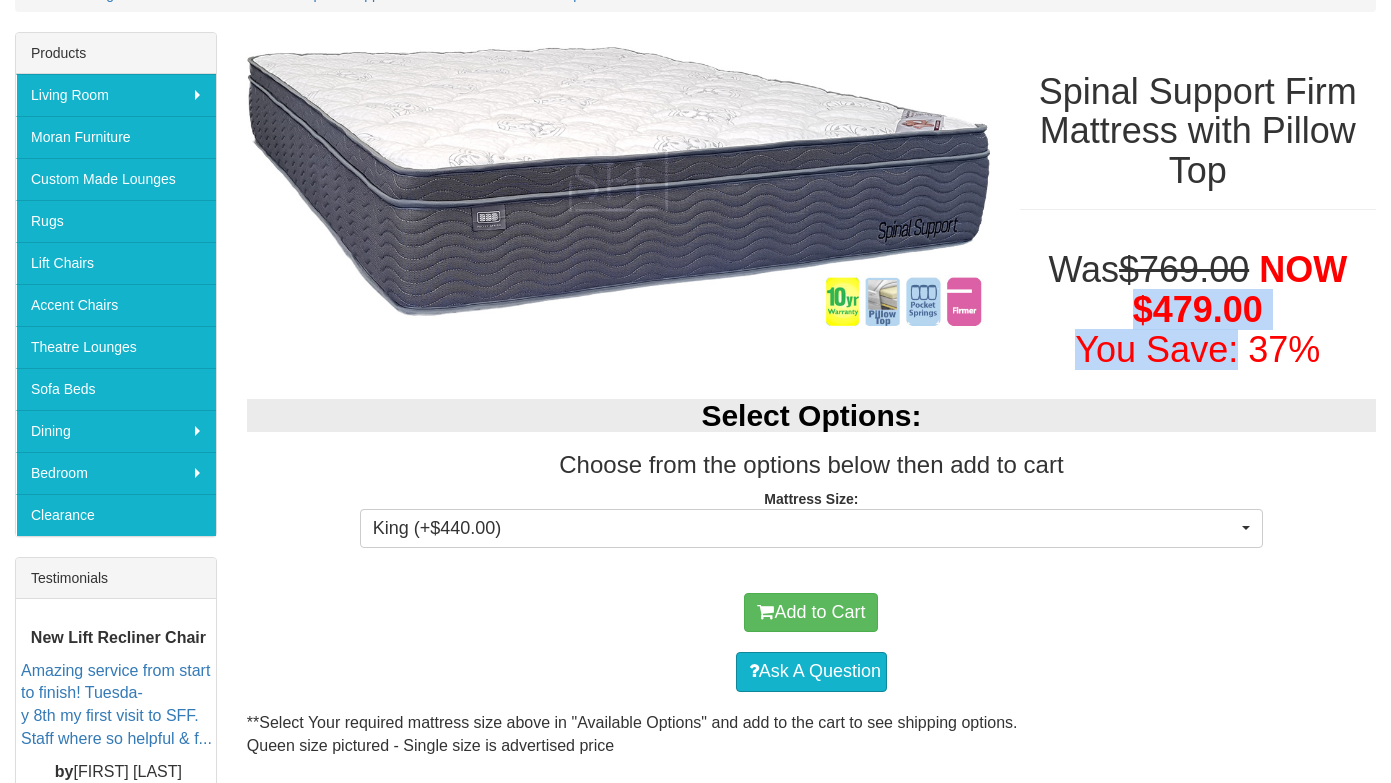 drag, startPoint x: 1142, startPoint y: 319, endPoint x: 1237, endPoint y: 336, distance: 96.50906 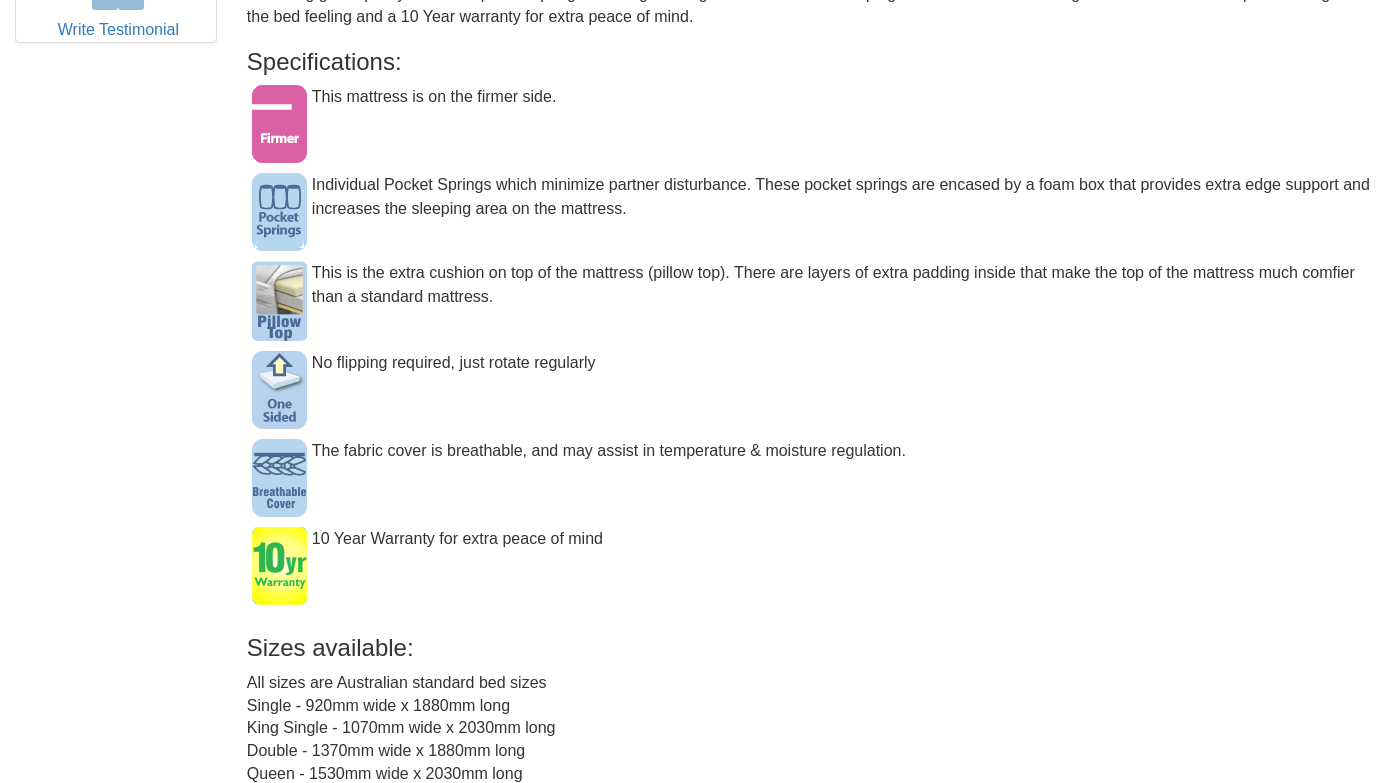 scroll, scrollTop: 1137, scrollLeft: 0, axis: vertical 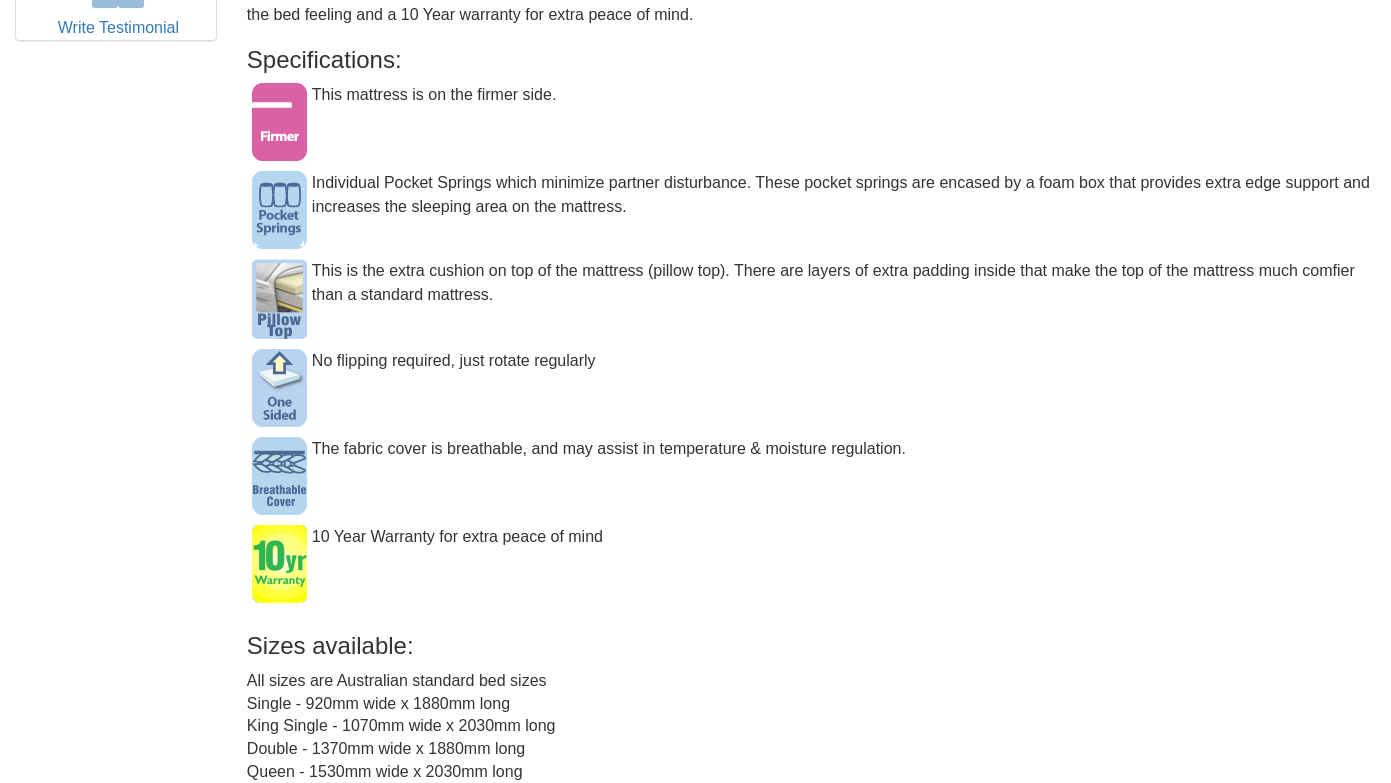 click at bounding box center [279, 299] 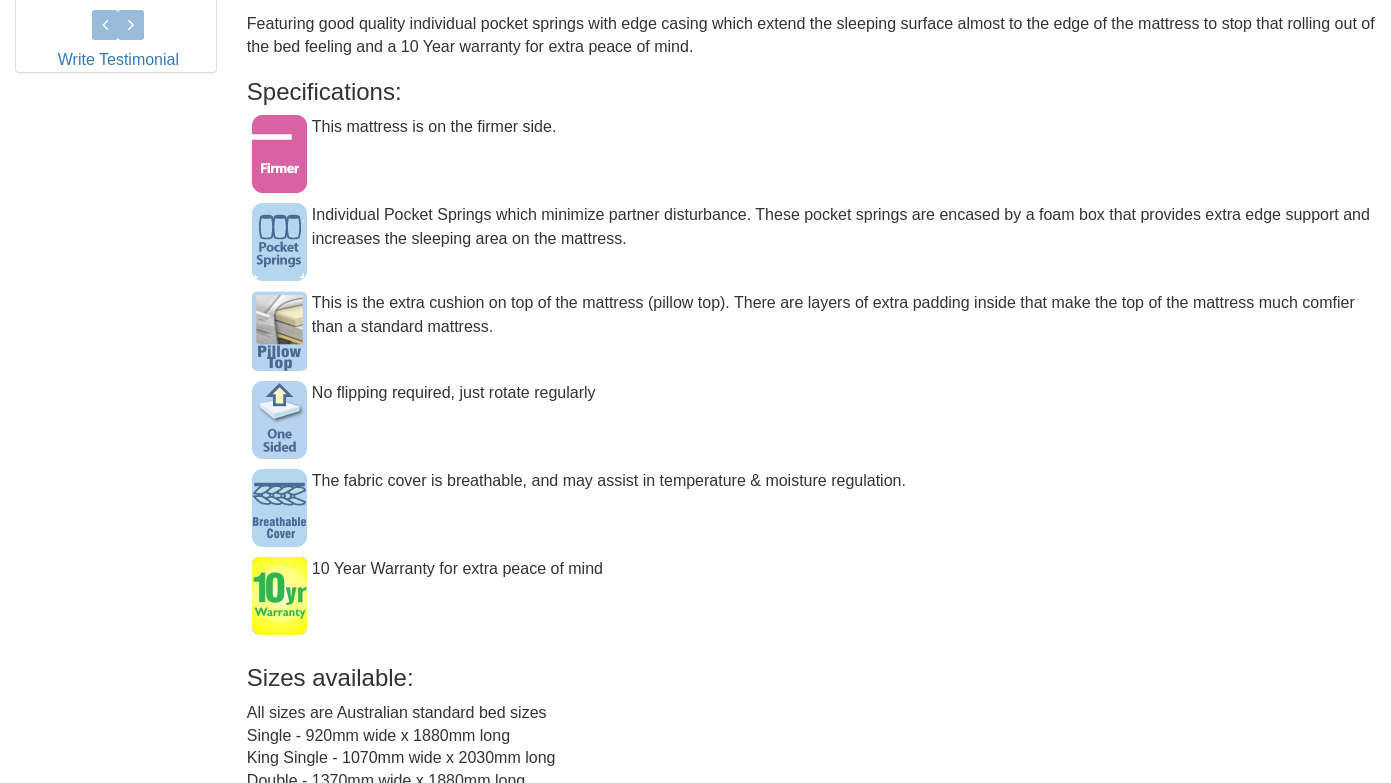 scroll, scrollTop: 1106, scrollLeft: 0, axis: vertical 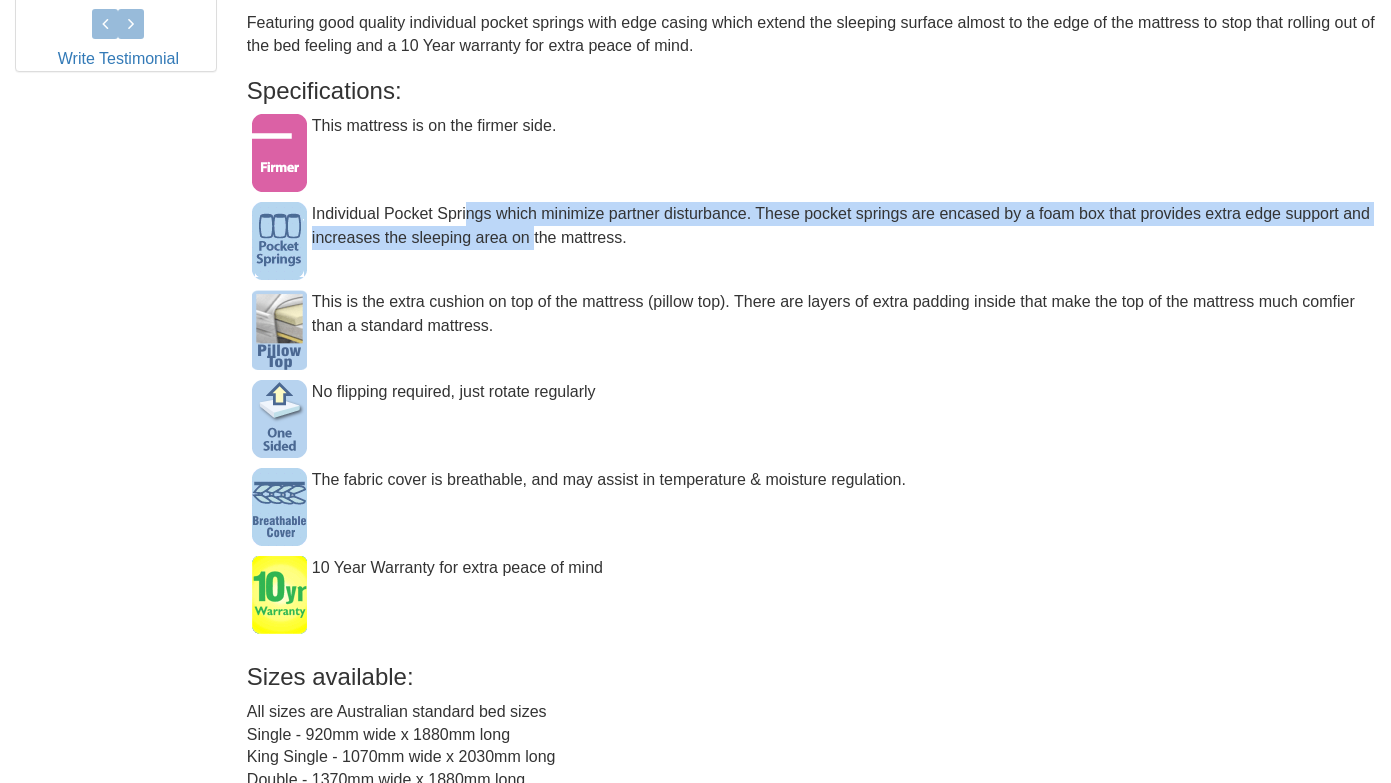 drag, startPoint x: 467, startPoint y: 220, endPoint x: 564, endPoint y: 229, distance: 97.41663 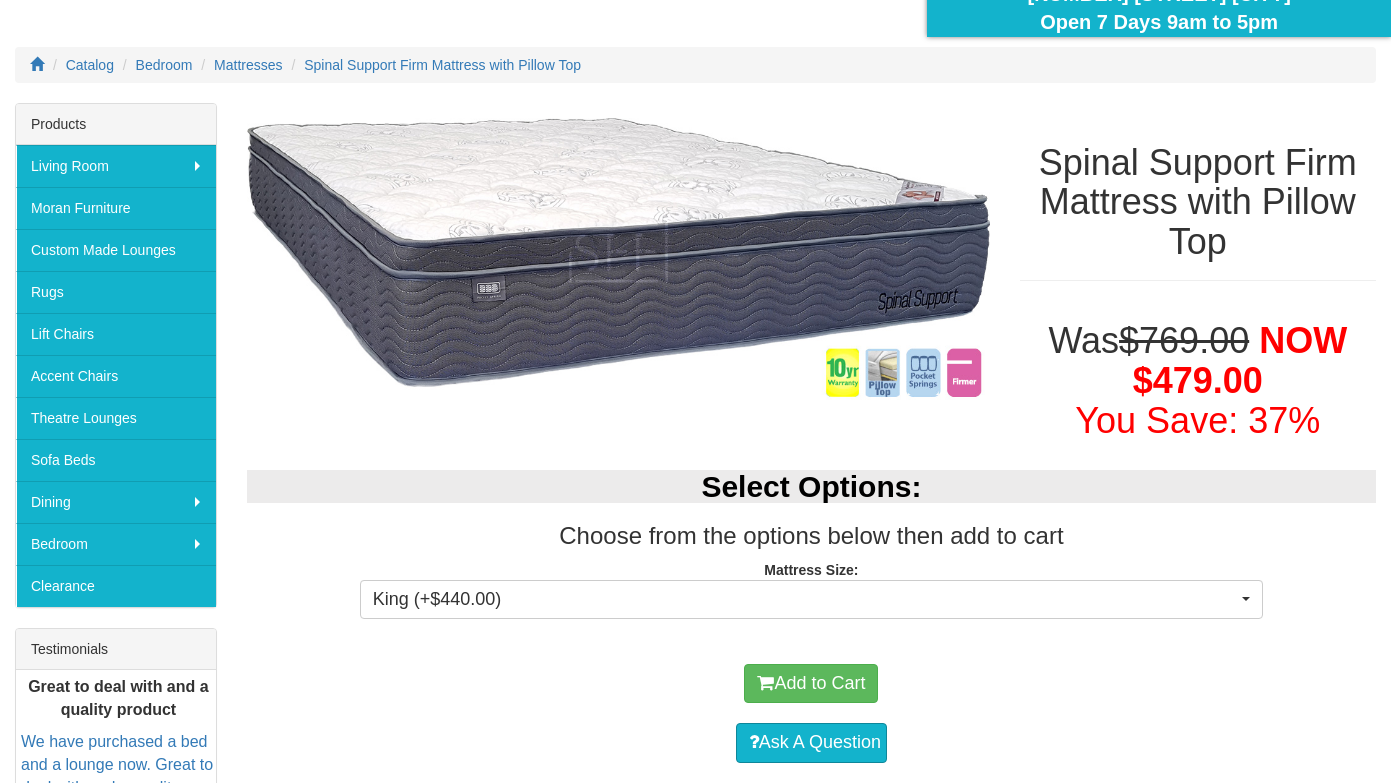 scroll, scrollTop: 0, scrollLeft: 0, axis: both 